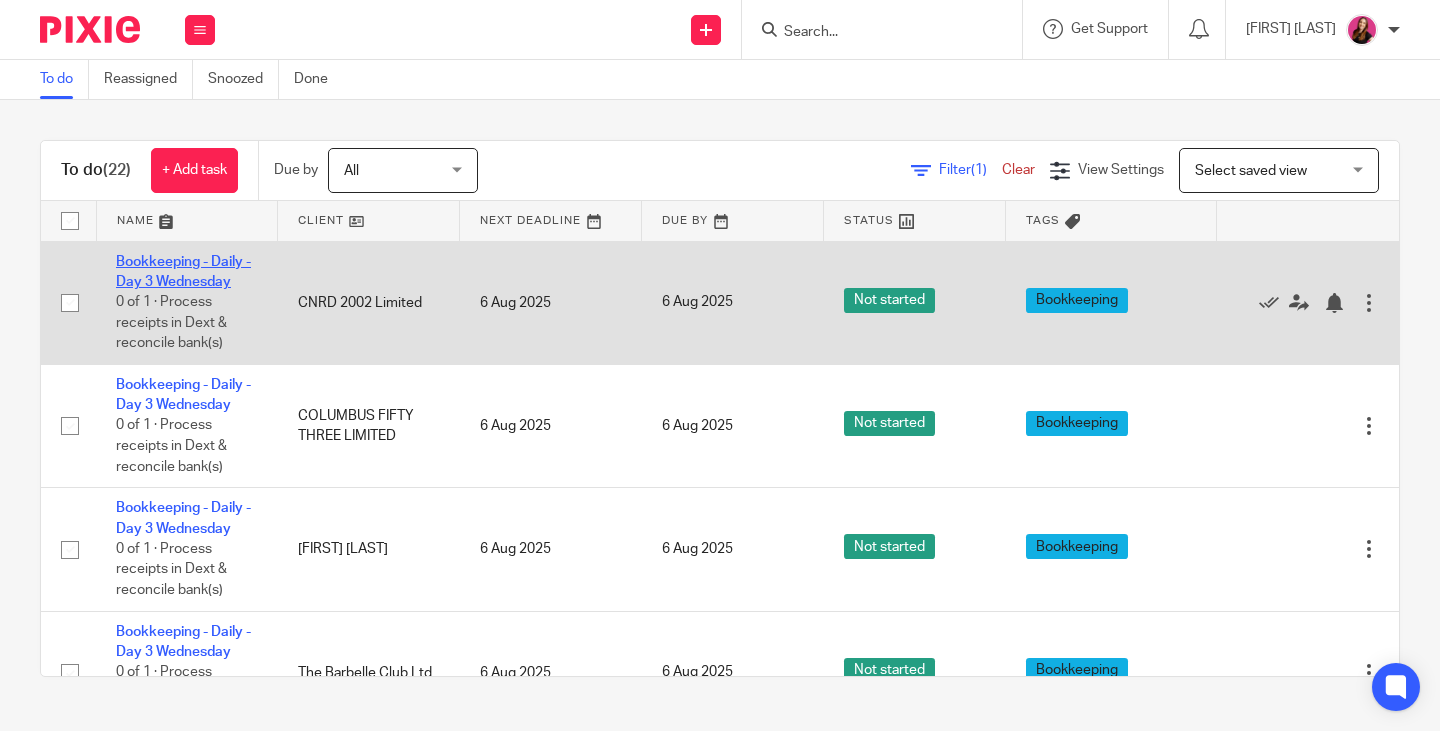 scroll, scrollTop: 0, scrollLeft: 0, axis: both 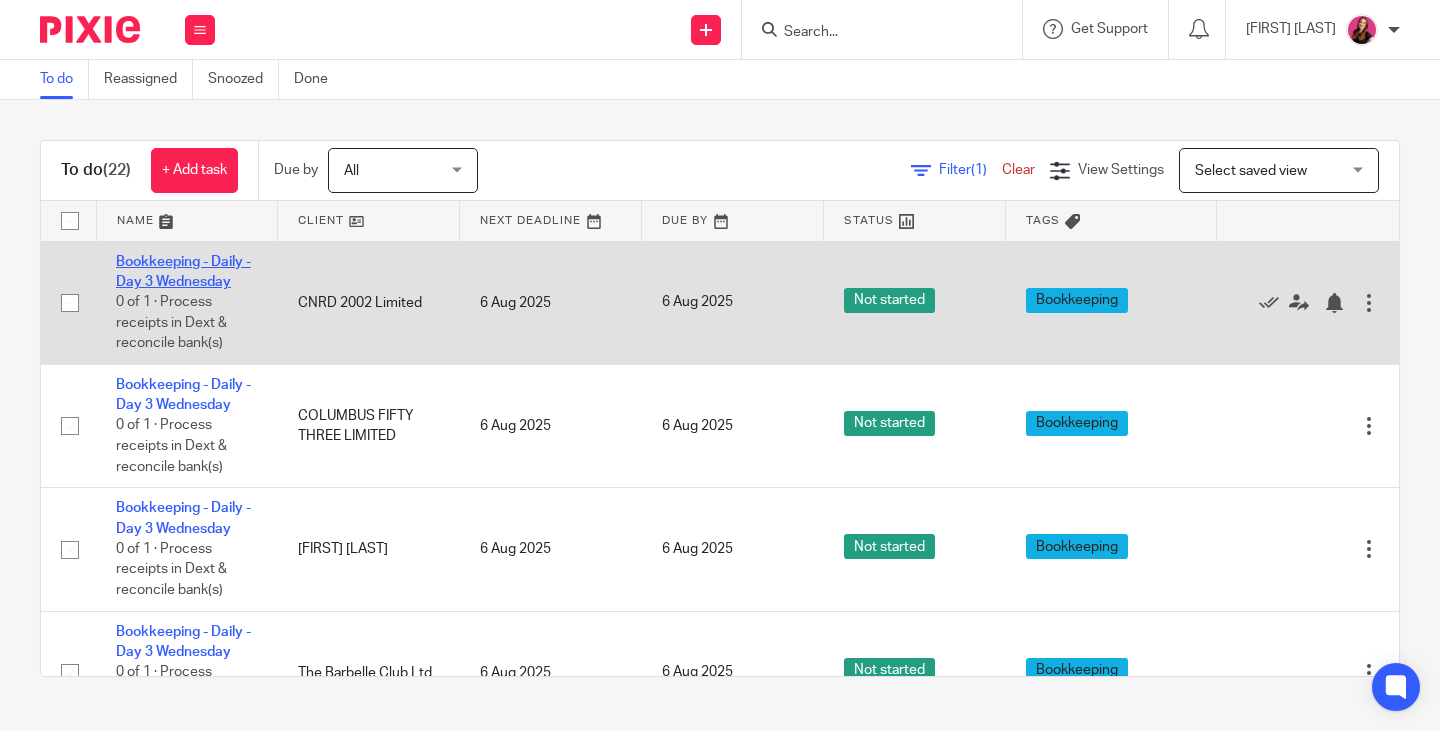 click on "Bookkeeping - Daily - Day 3 Wednesday" at bounding box center (183, 272) 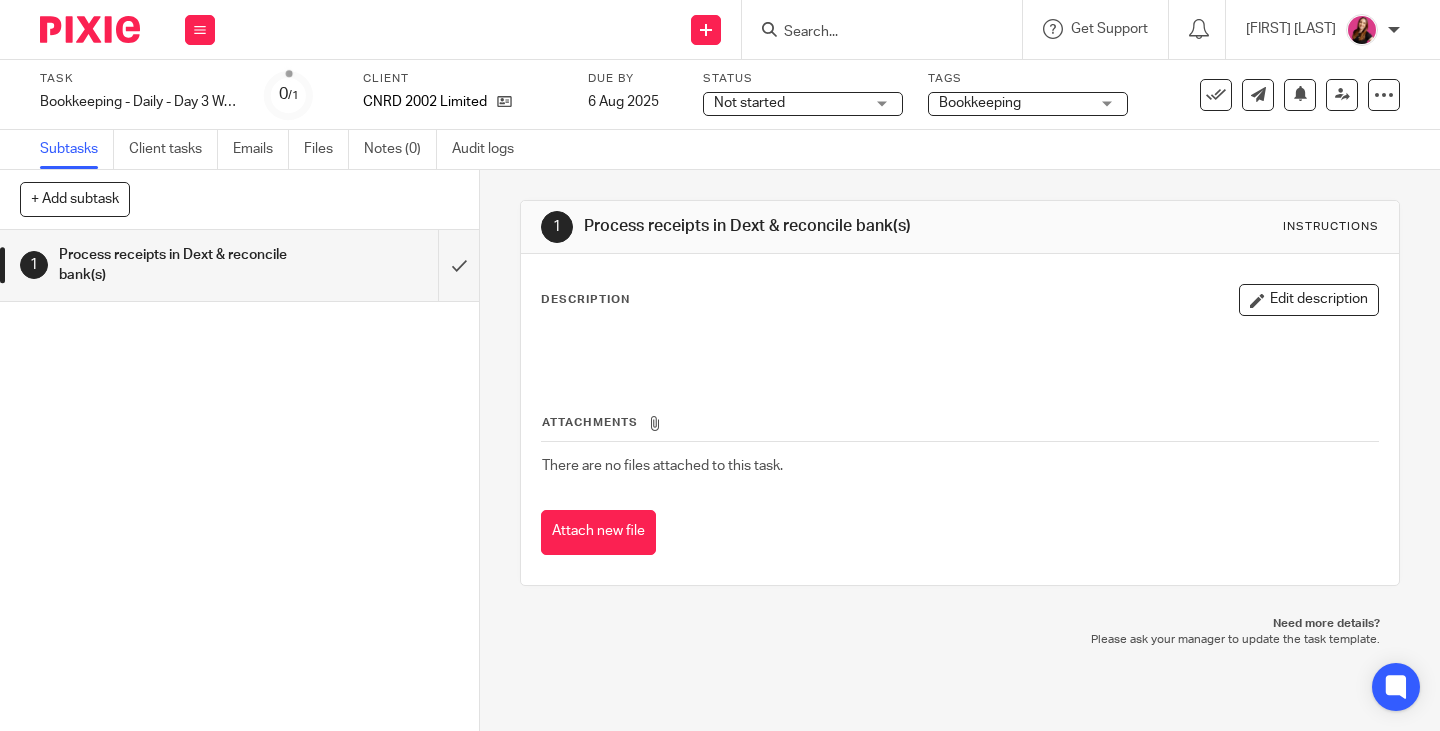 scroll, scrollTop: 0, scrollLeft: 0, axis: both 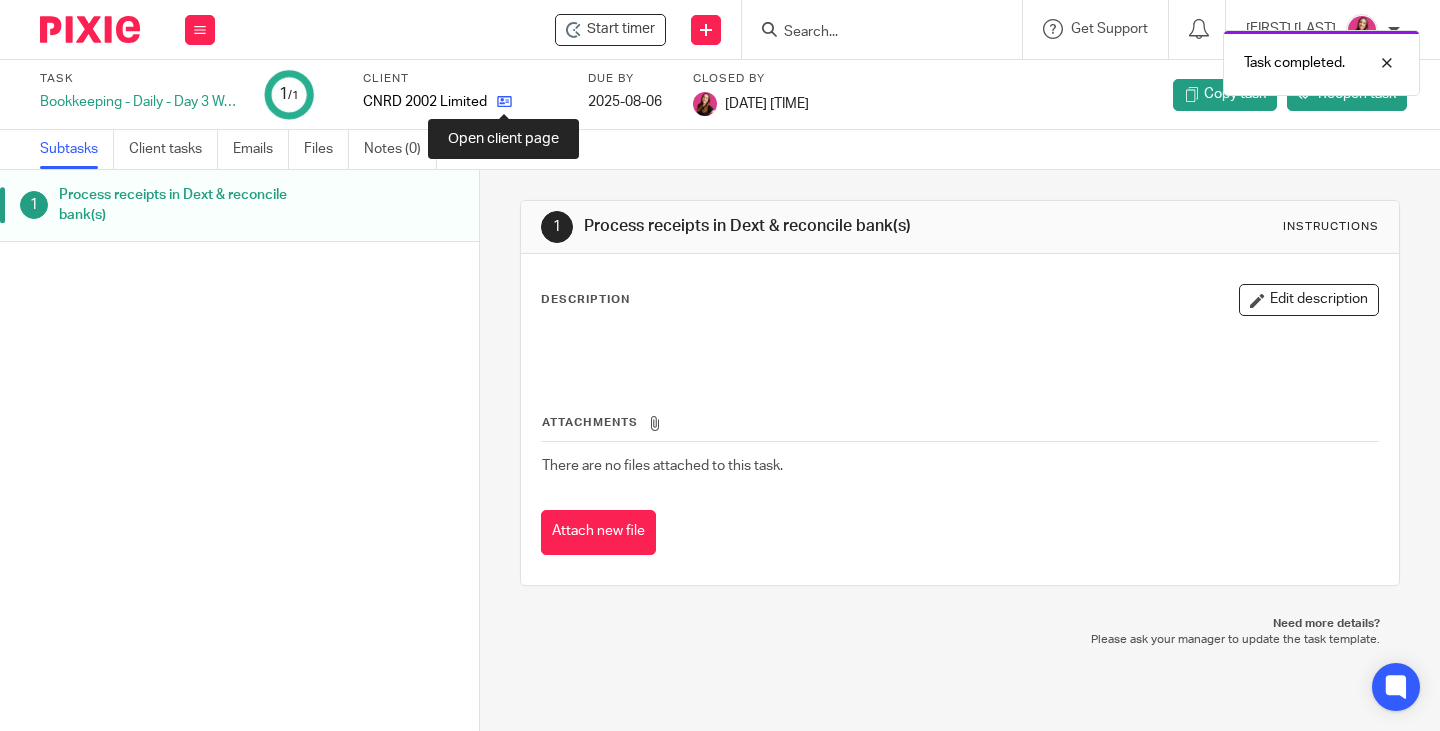 click at bounding box center [504, 101] 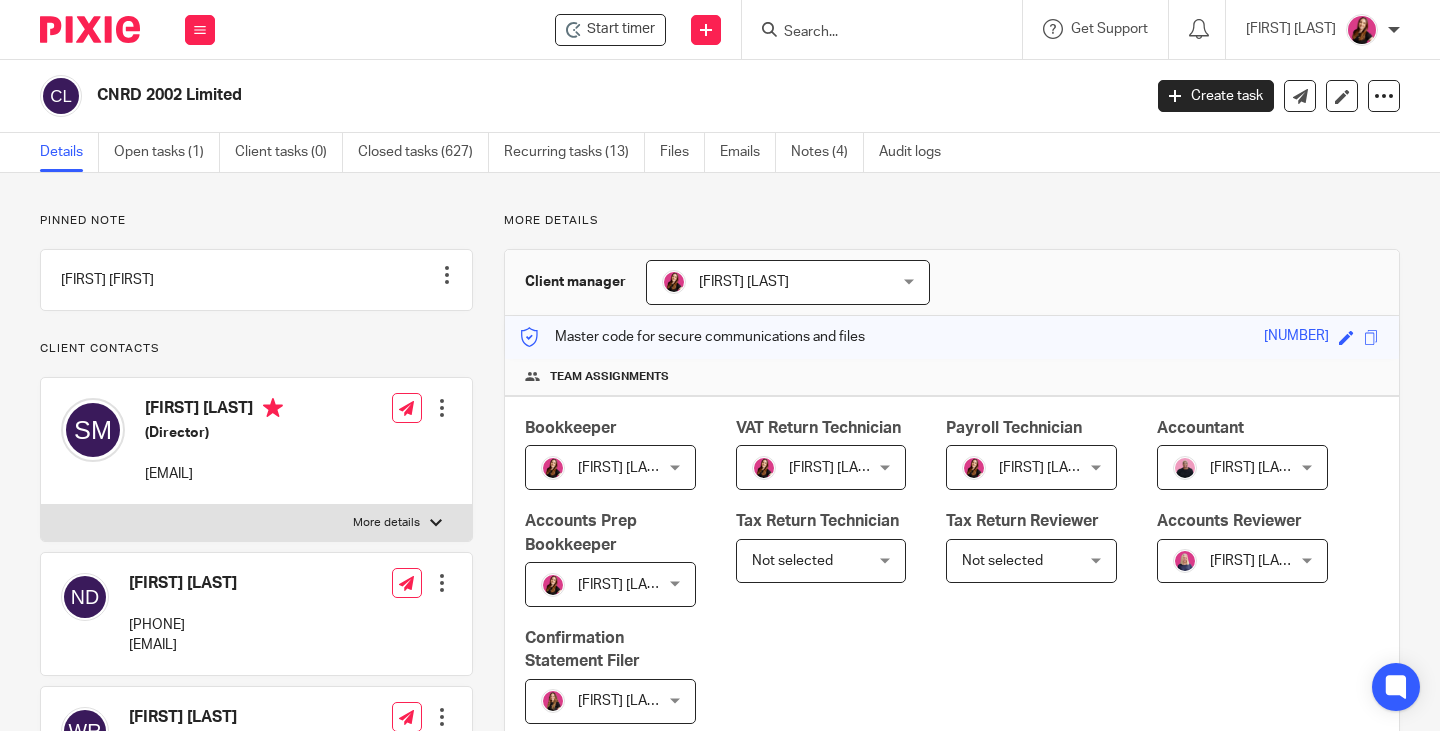 scroll, scrollTop: 0, scrollLeft: 0, axis: both 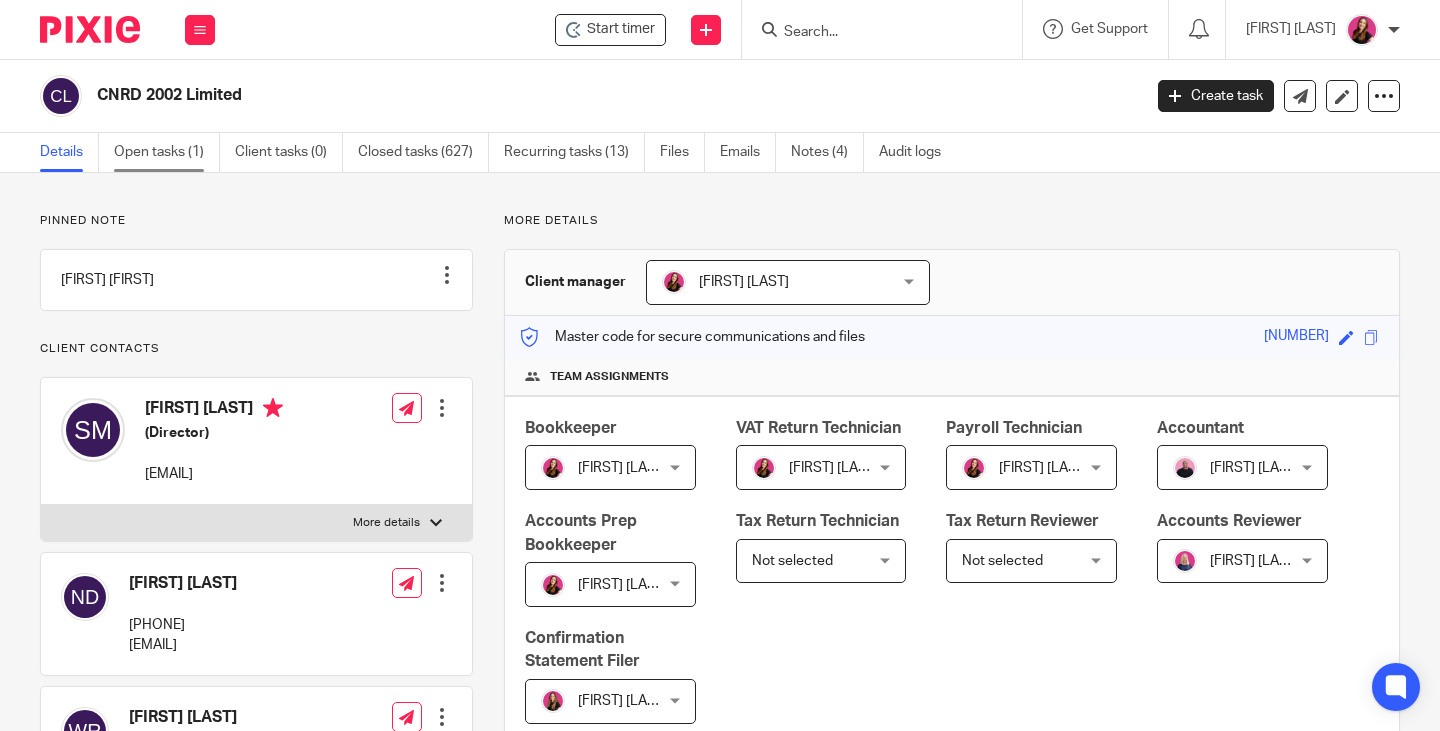 click on "Open tasks (1)" at bounding box center [167, 152] 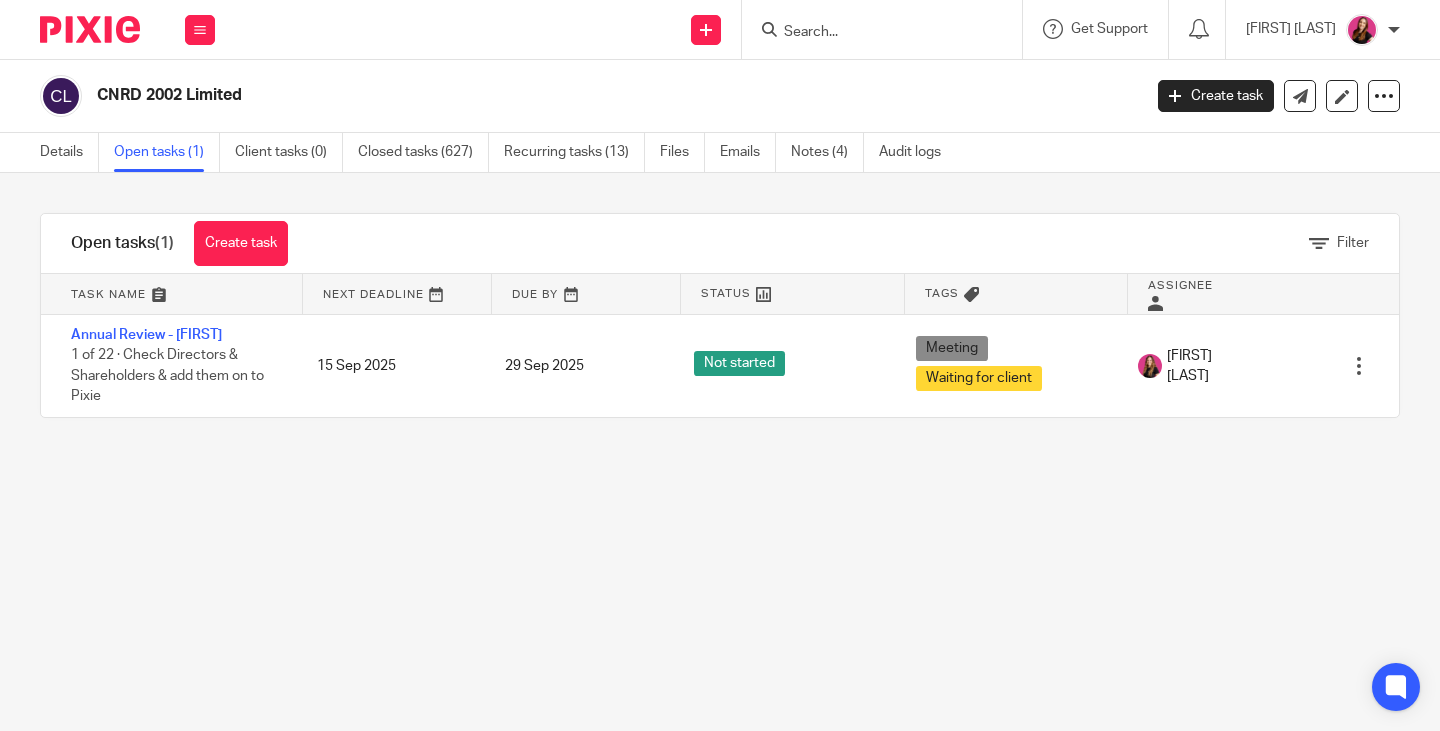 scroll, scrollTop: 0, scrollLeft: 0, axis: both 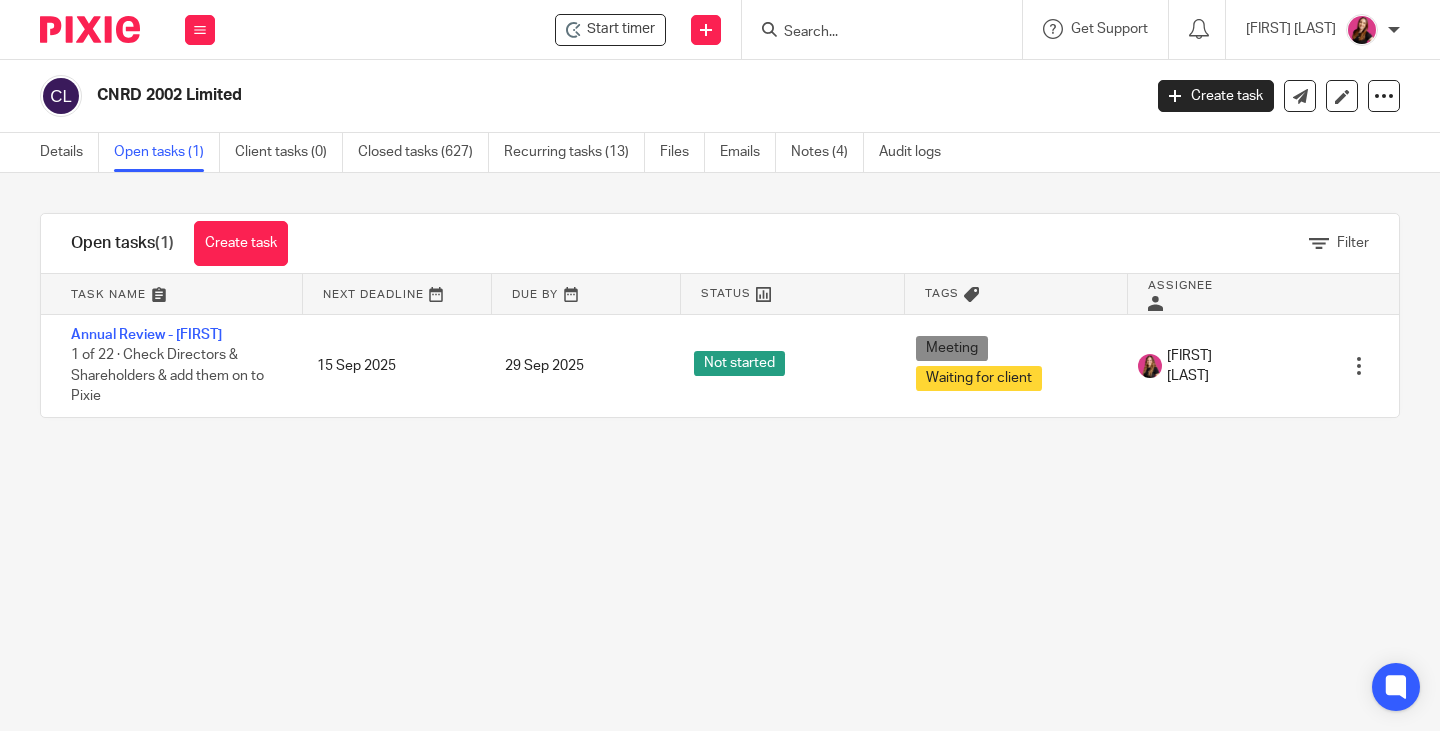 click on "Work
Email
Clients
Team
Reports
Settings" at bounding box center (200, 29) 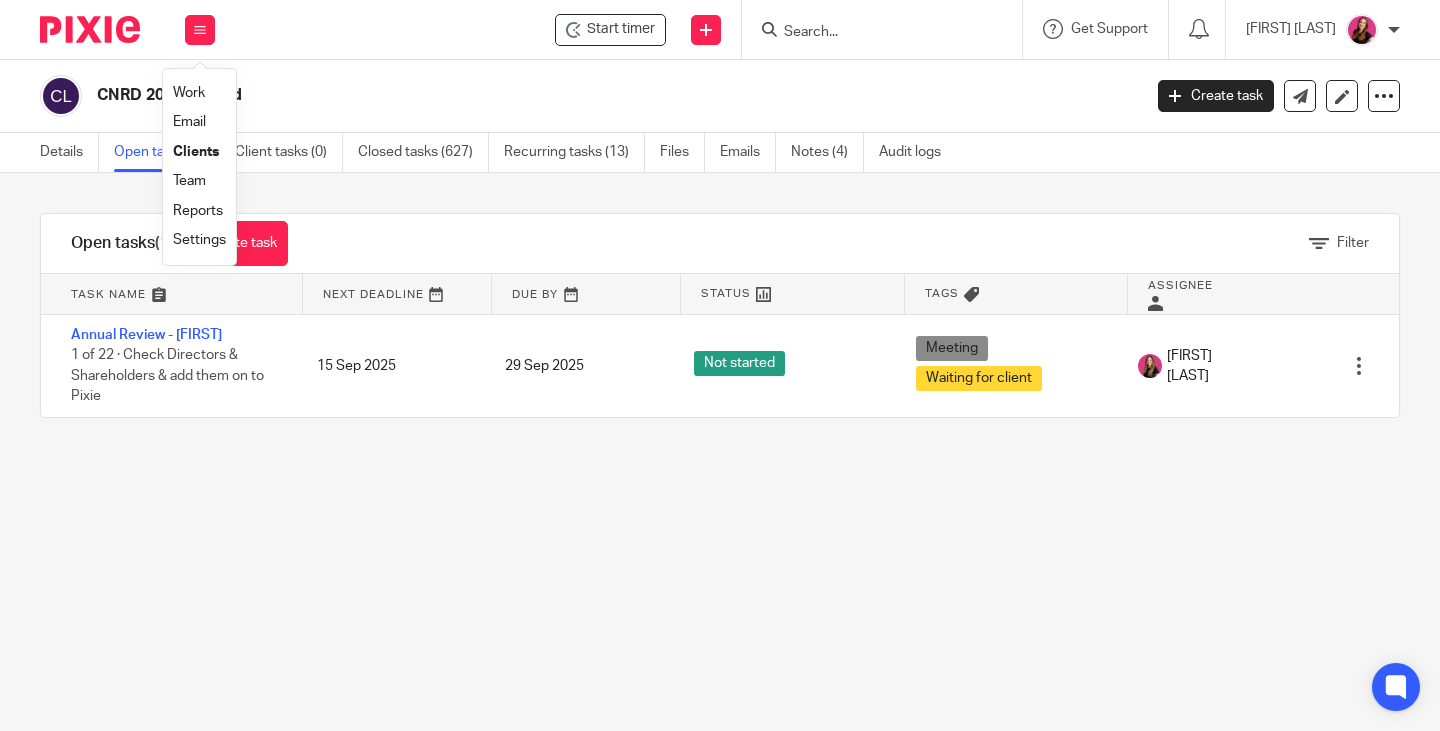 click on "Work" at bounding box center [189, 93] 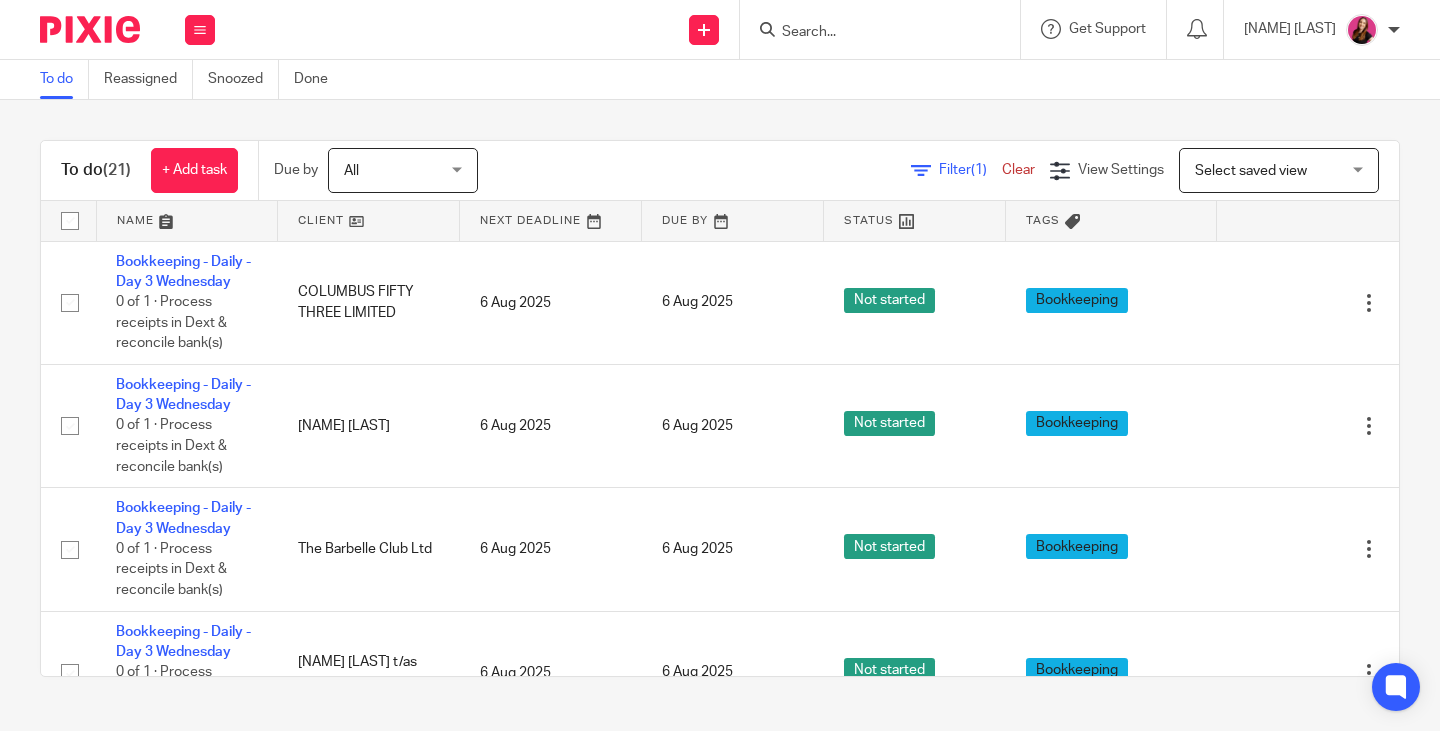 scroll, scrollTop: 0, scrollLeft: 0, axis: both 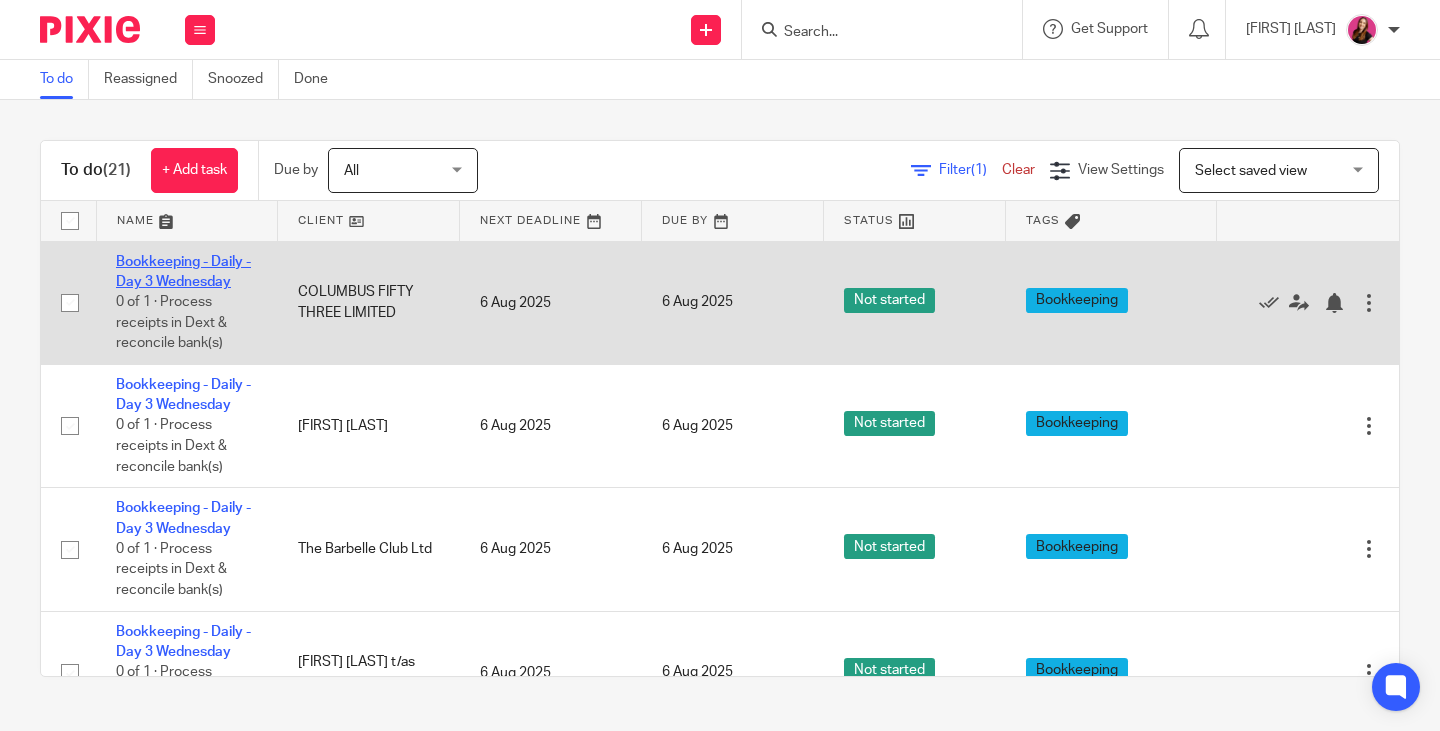 click on "Bookkeeping - Daily - Day 3 Wednesday" at bounding box center (183, 272) 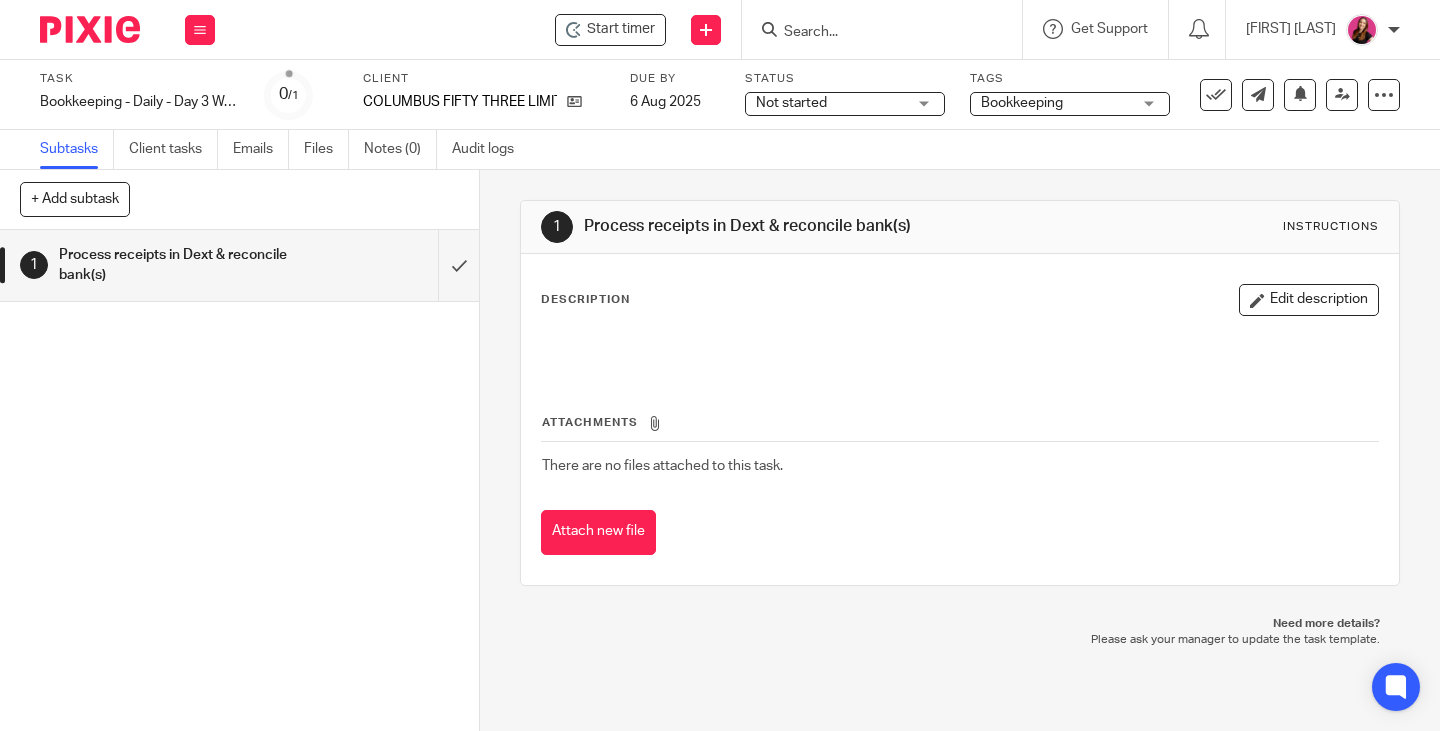 scroll, scrollTop: 0, scrollLeft: 0, axis: both 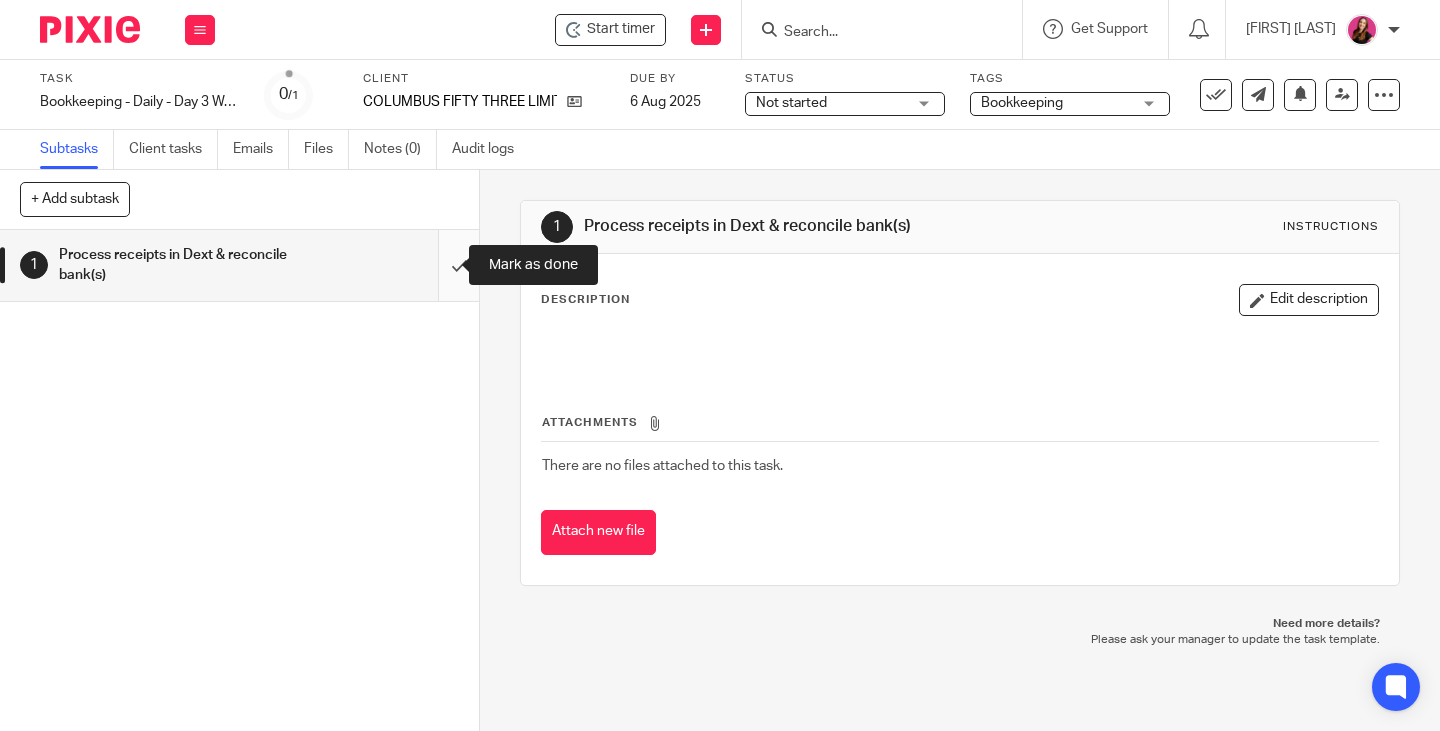click at bounding box center [239, 265] 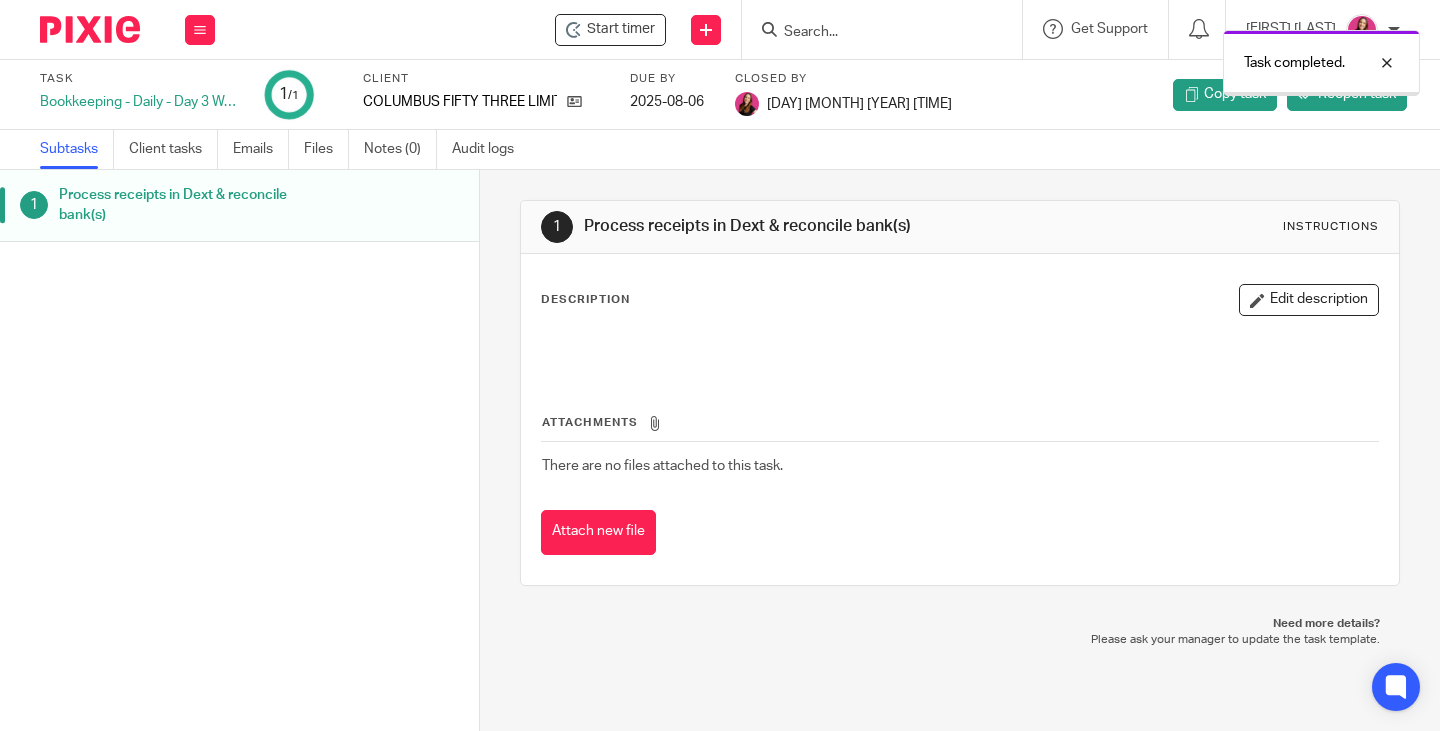 scroll, scrollTop: 0, scrollLeft: 0, axis: both 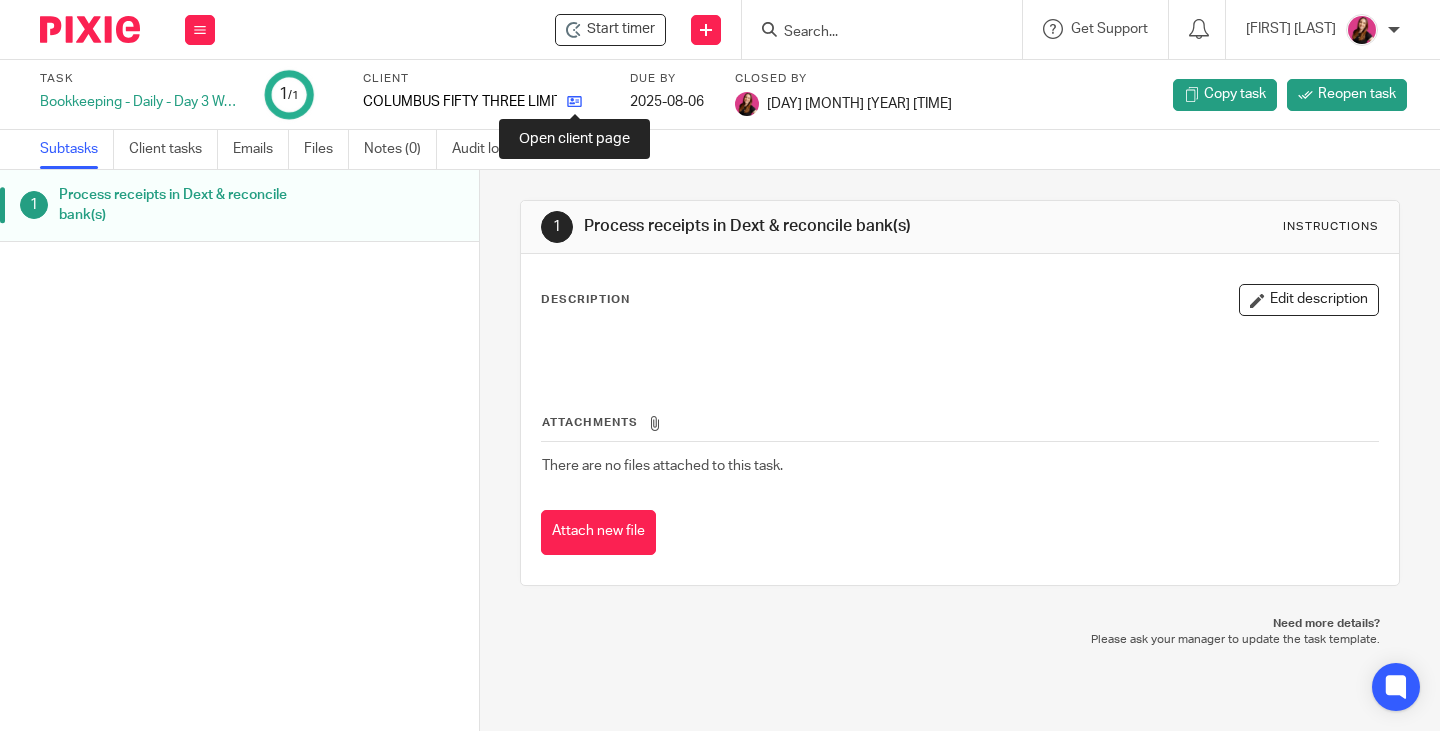 click at bounding box center (574, 101) 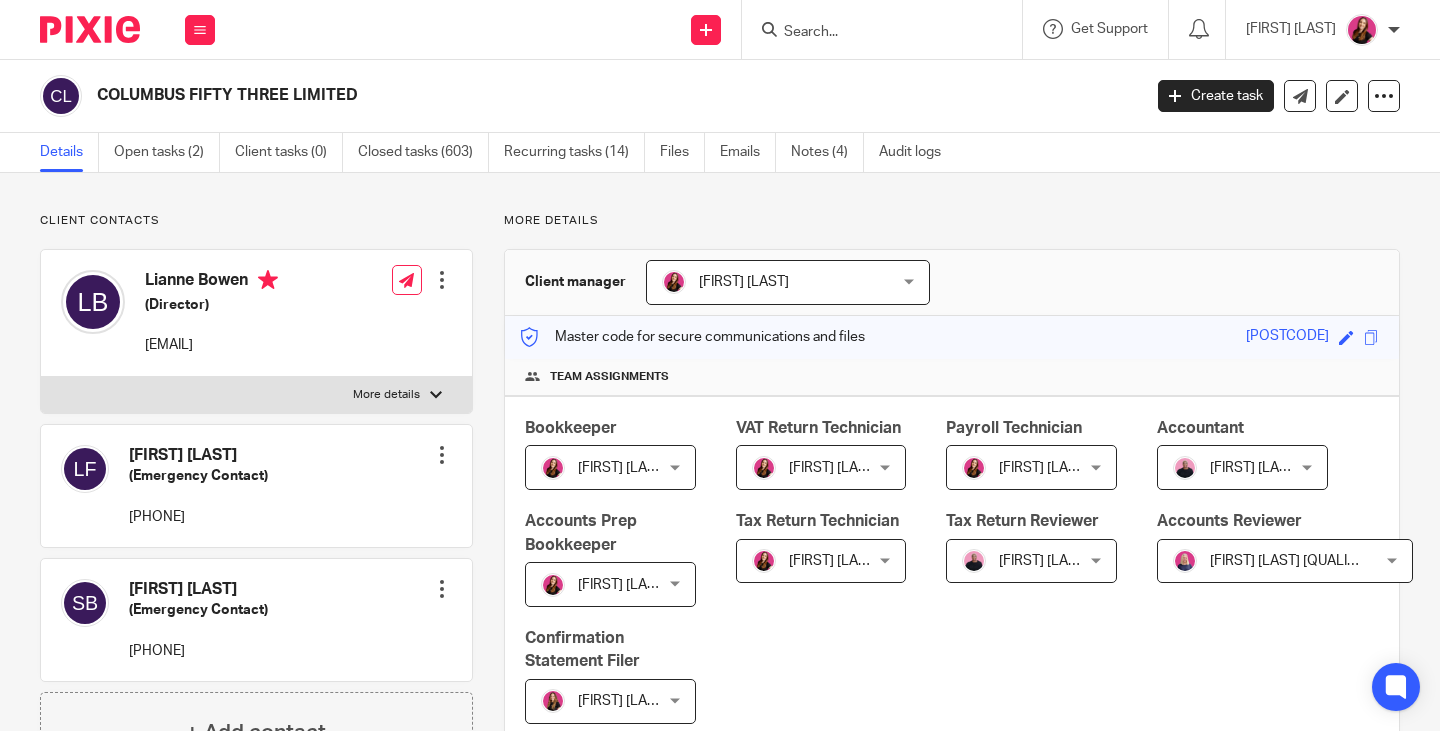 scroll, scrollTop: 0, scrollLeft: 0, axis: both 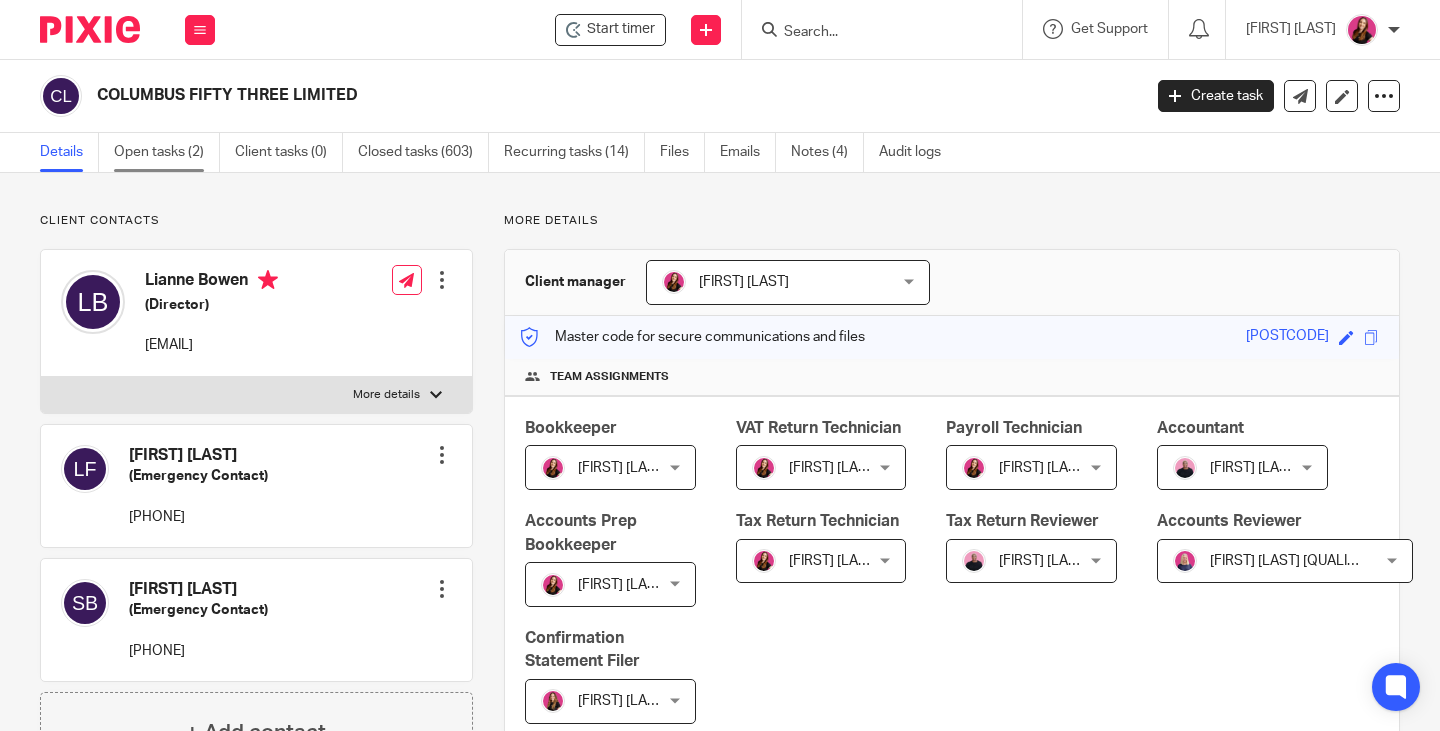 click on "Open tasks (2)" at bounding box center [167, 152] 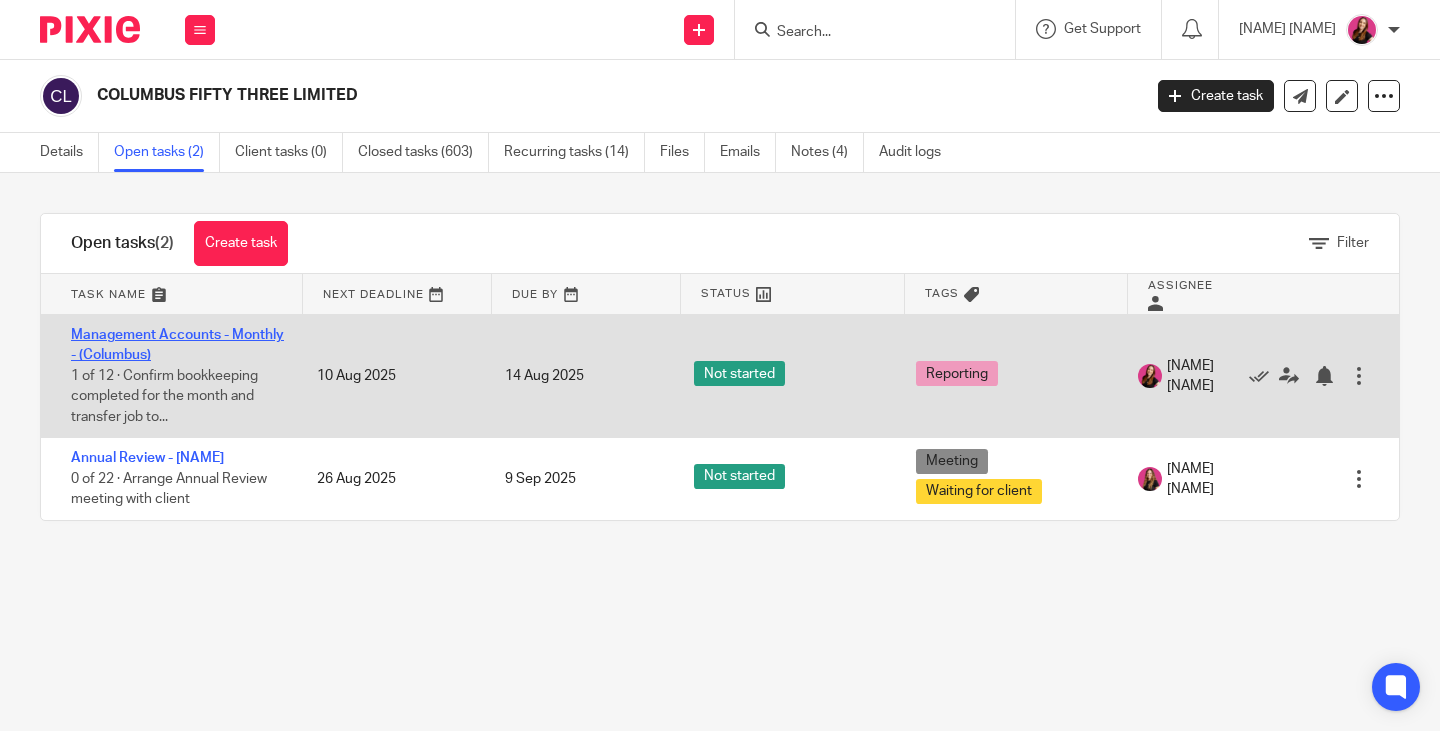 scroll, scrollTop: 0, scrollLeft: 0, axis: both 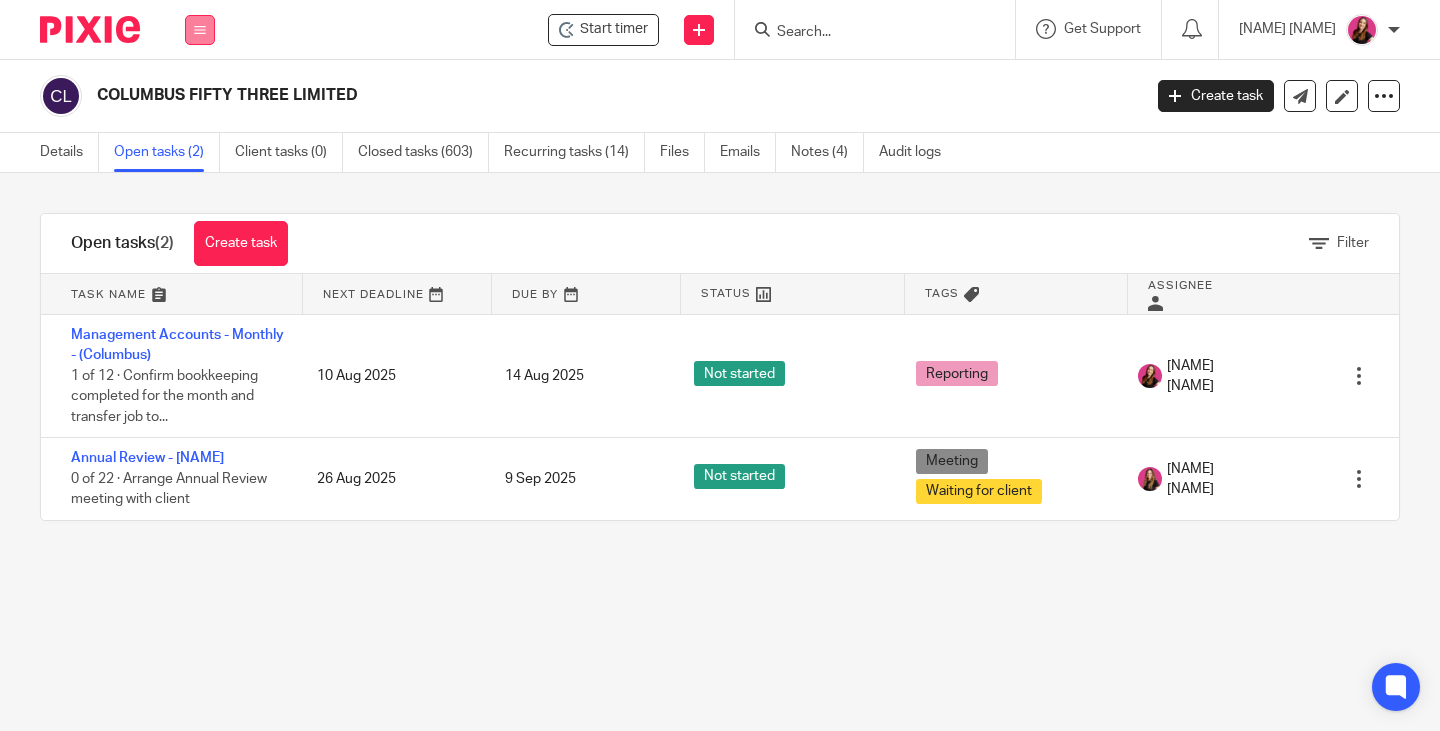 click at bounding box center (200, 30) 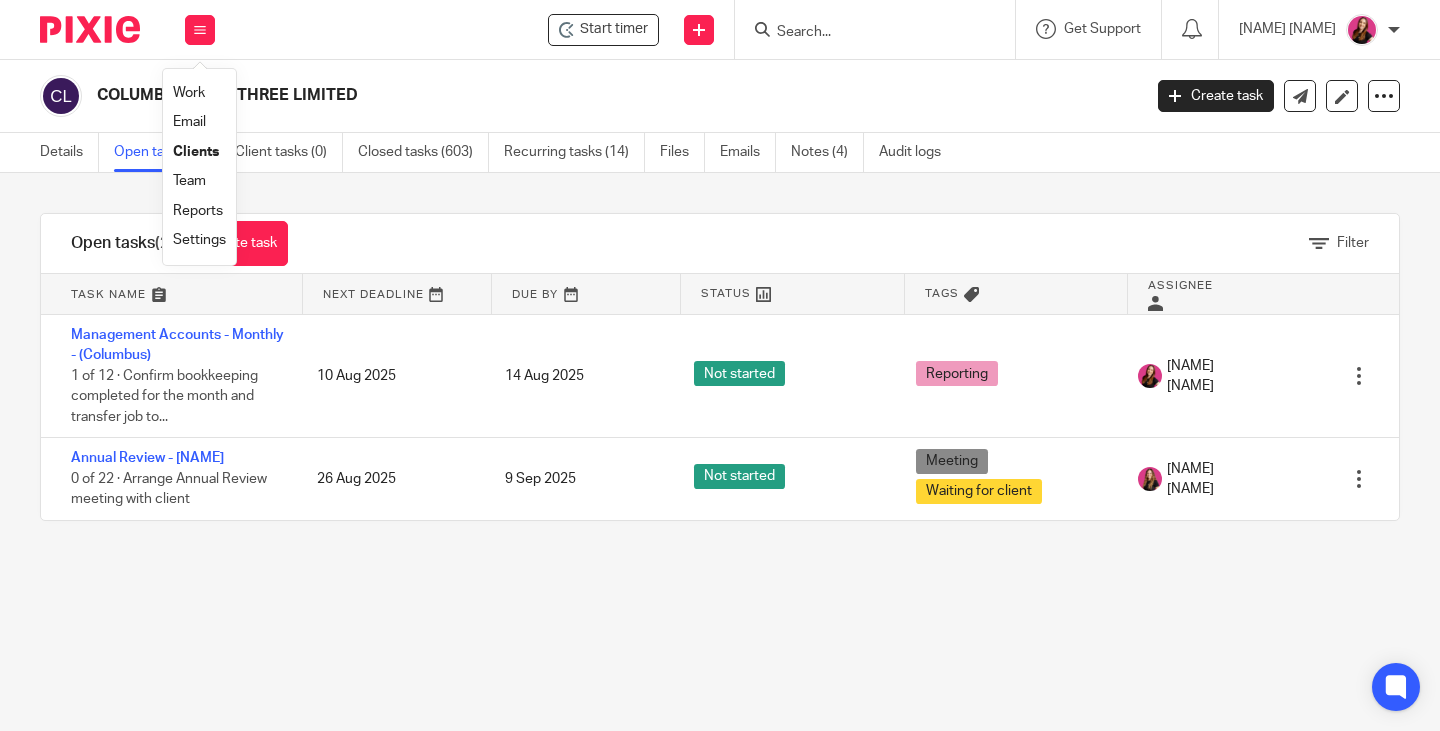 click on "Work" at bounding box center [189, 93] 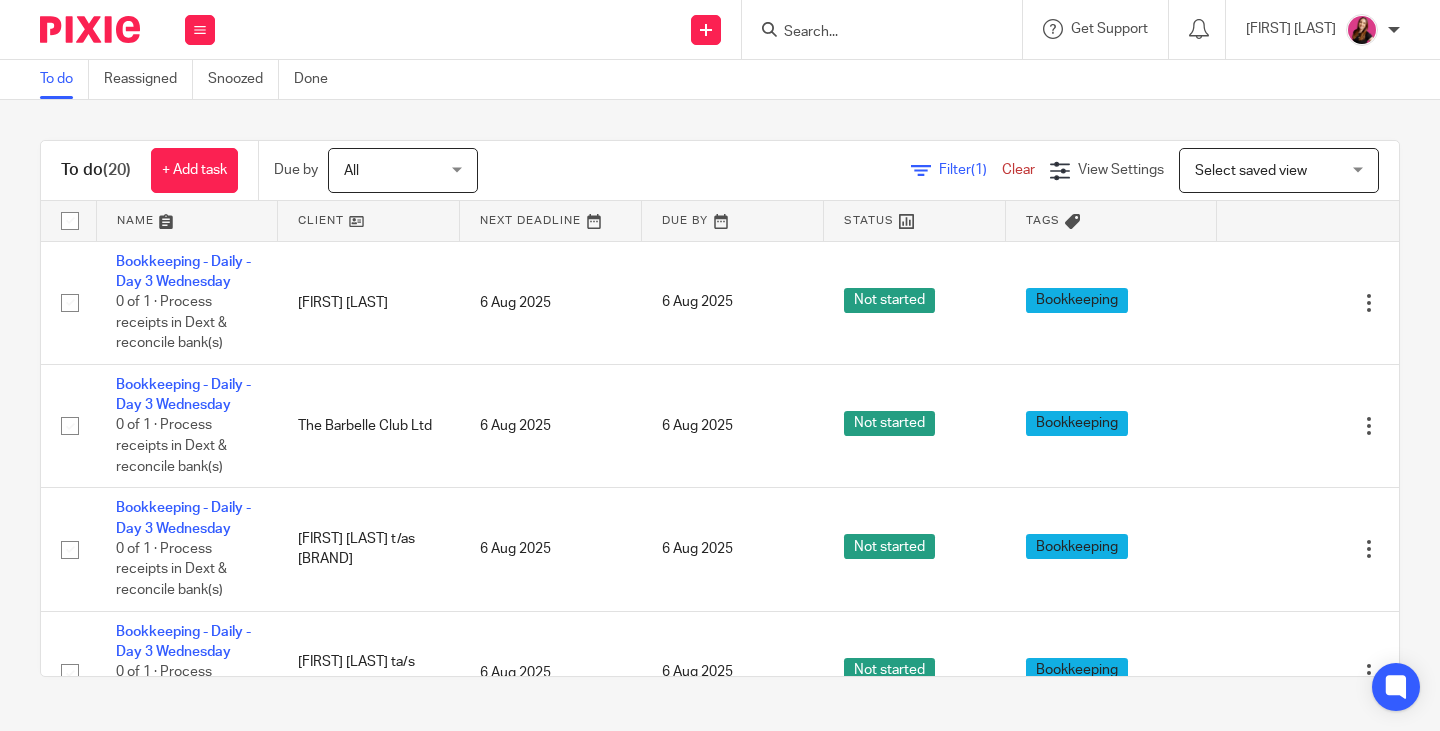 scroll, scrollTop: 0, scrollLeft: 0, axis: both 